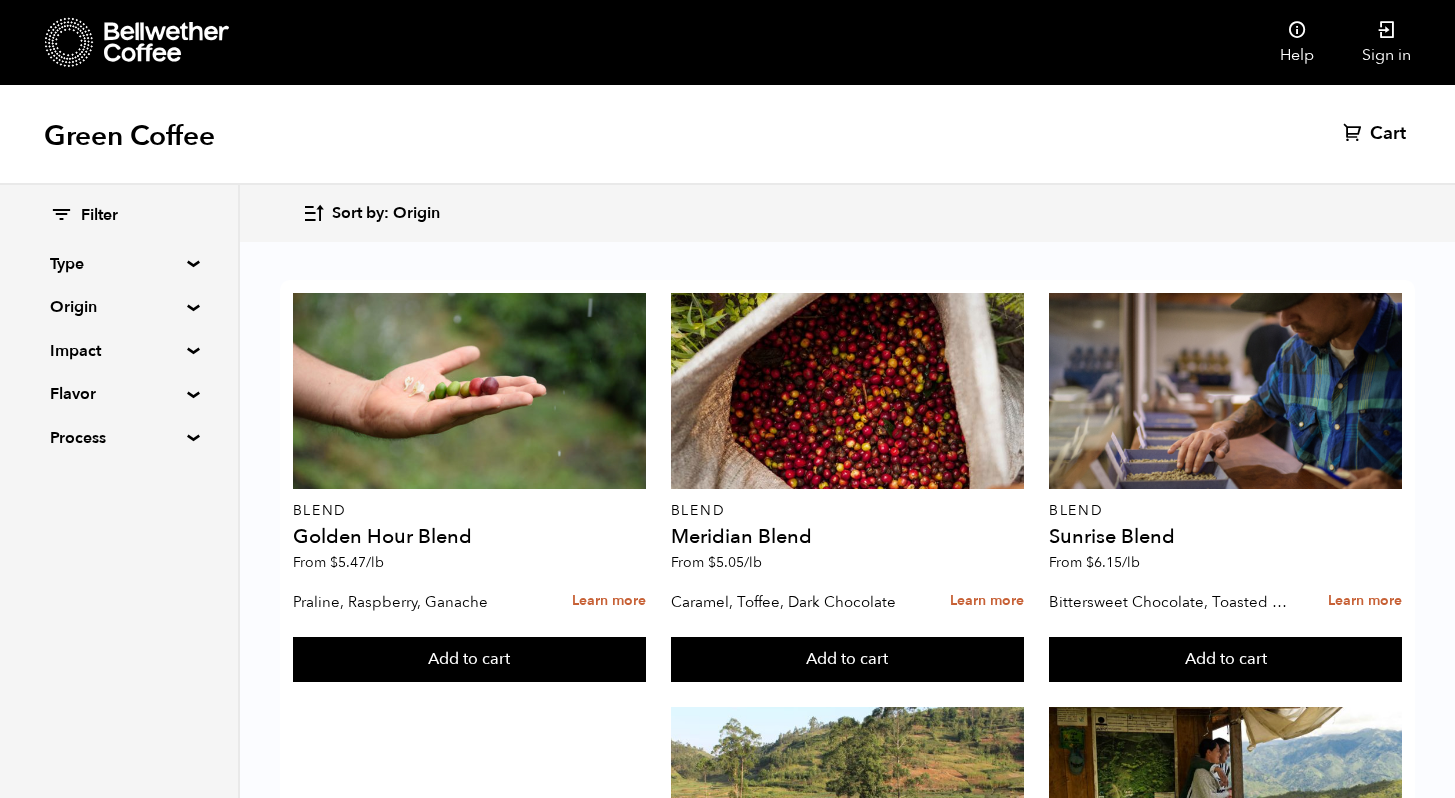 scroll, scrollTop: 0, scrollLeft: 0, axis: both 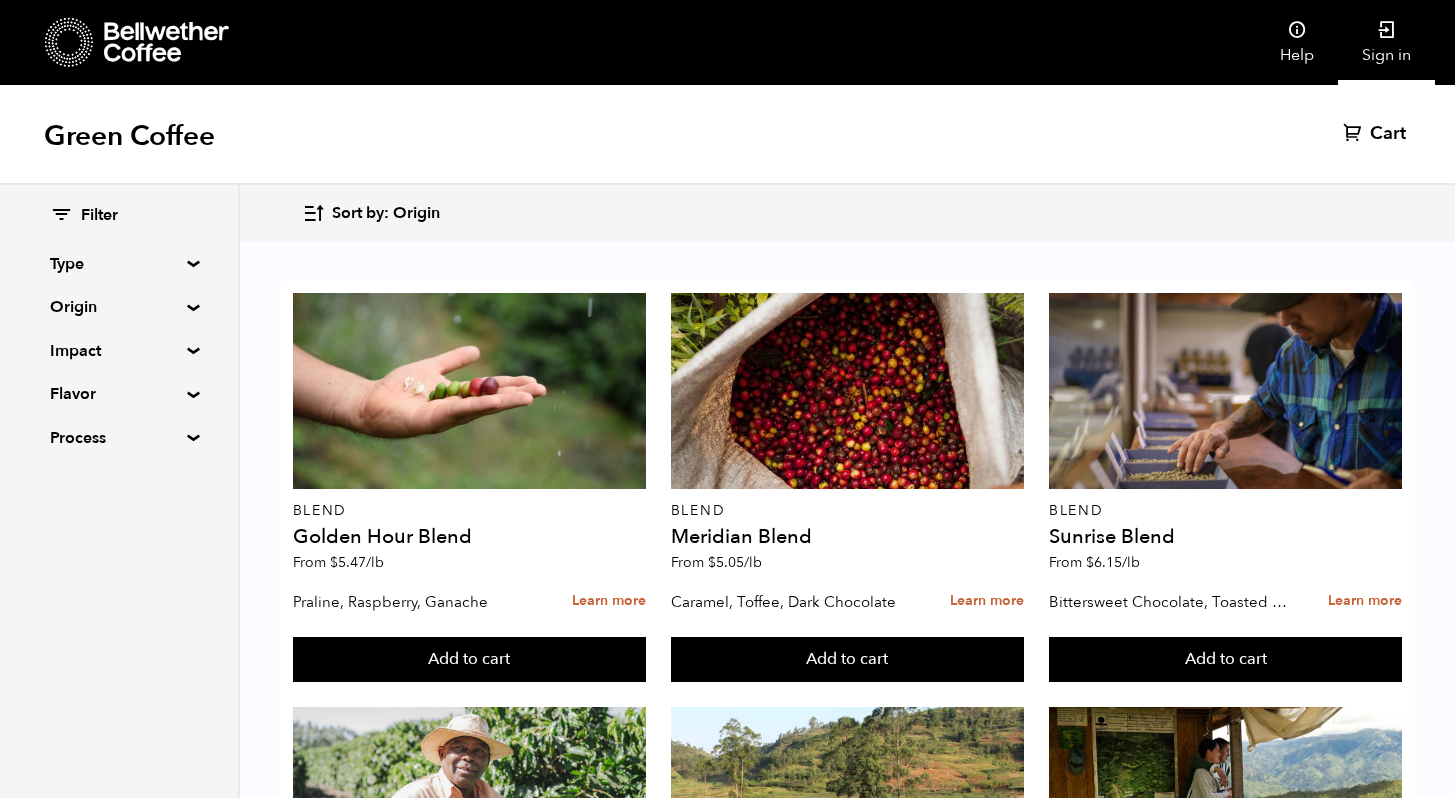 click at bounding box center (1387, 30) 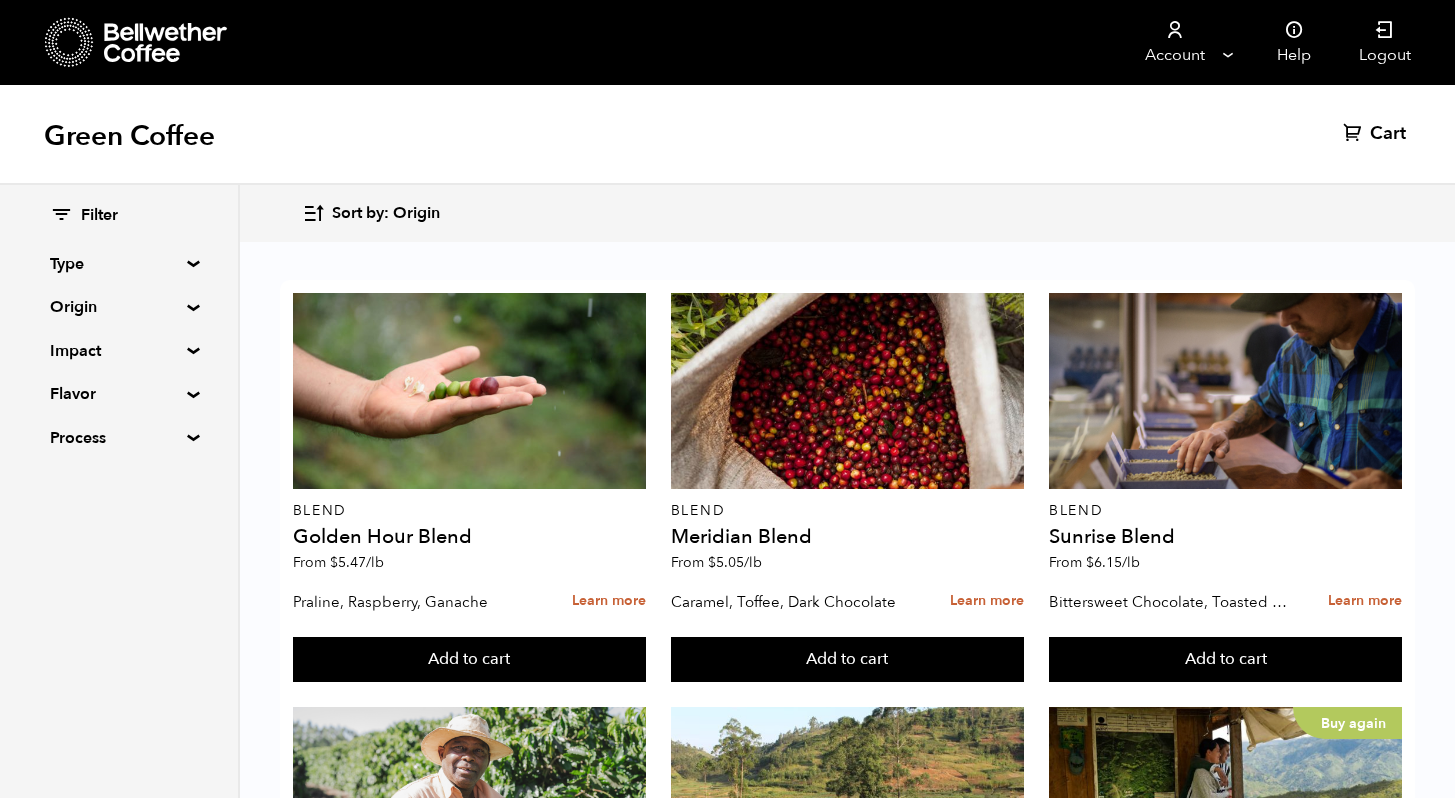 scroll, scrollTop: 0, scrollLeft: 0, axis: both 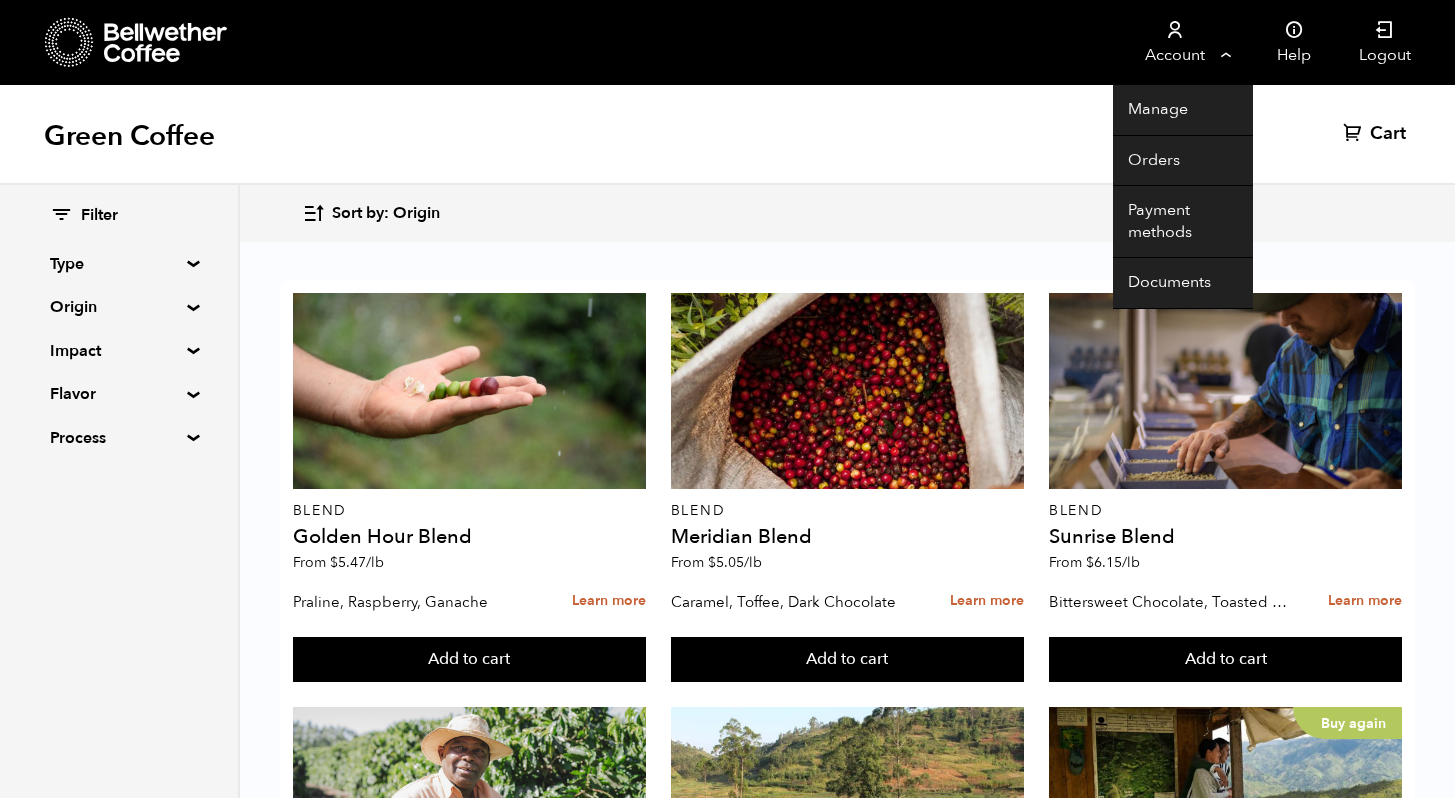click on "Account" at bounding box center [1174, 42] 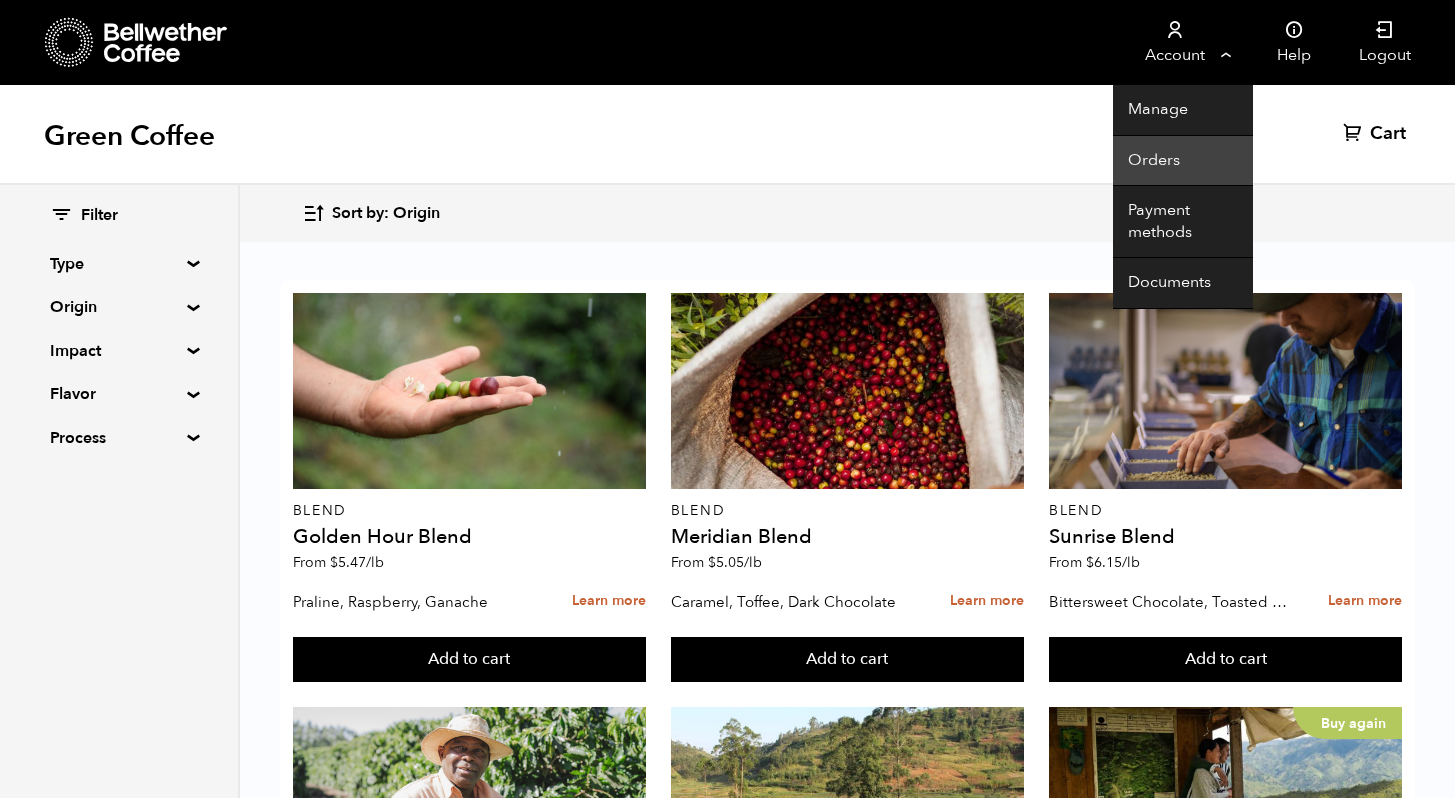 click on "Orders" at bounding box center [1183, 161] 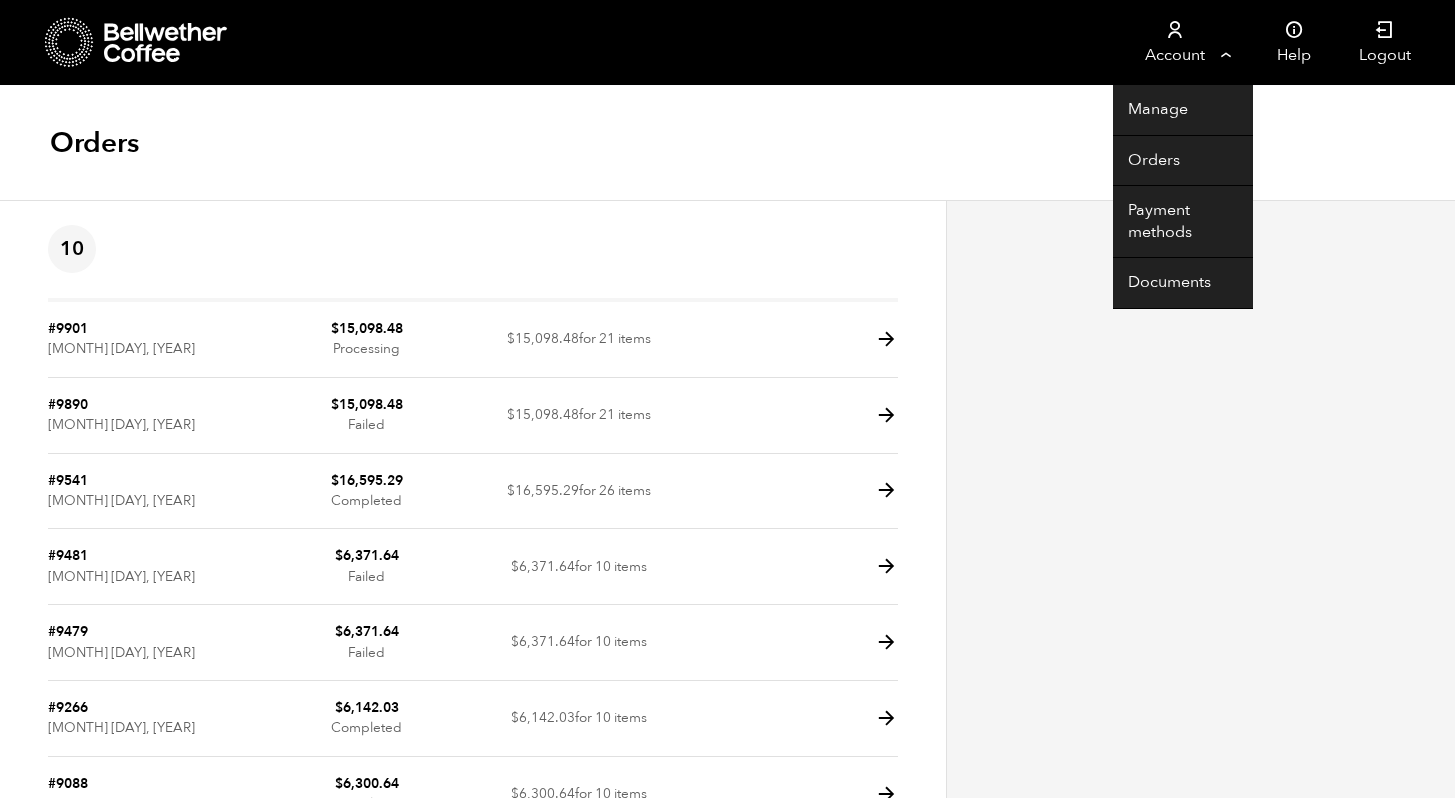 scroll, scrollTop: 0, scrollLeft: 0, axis: both 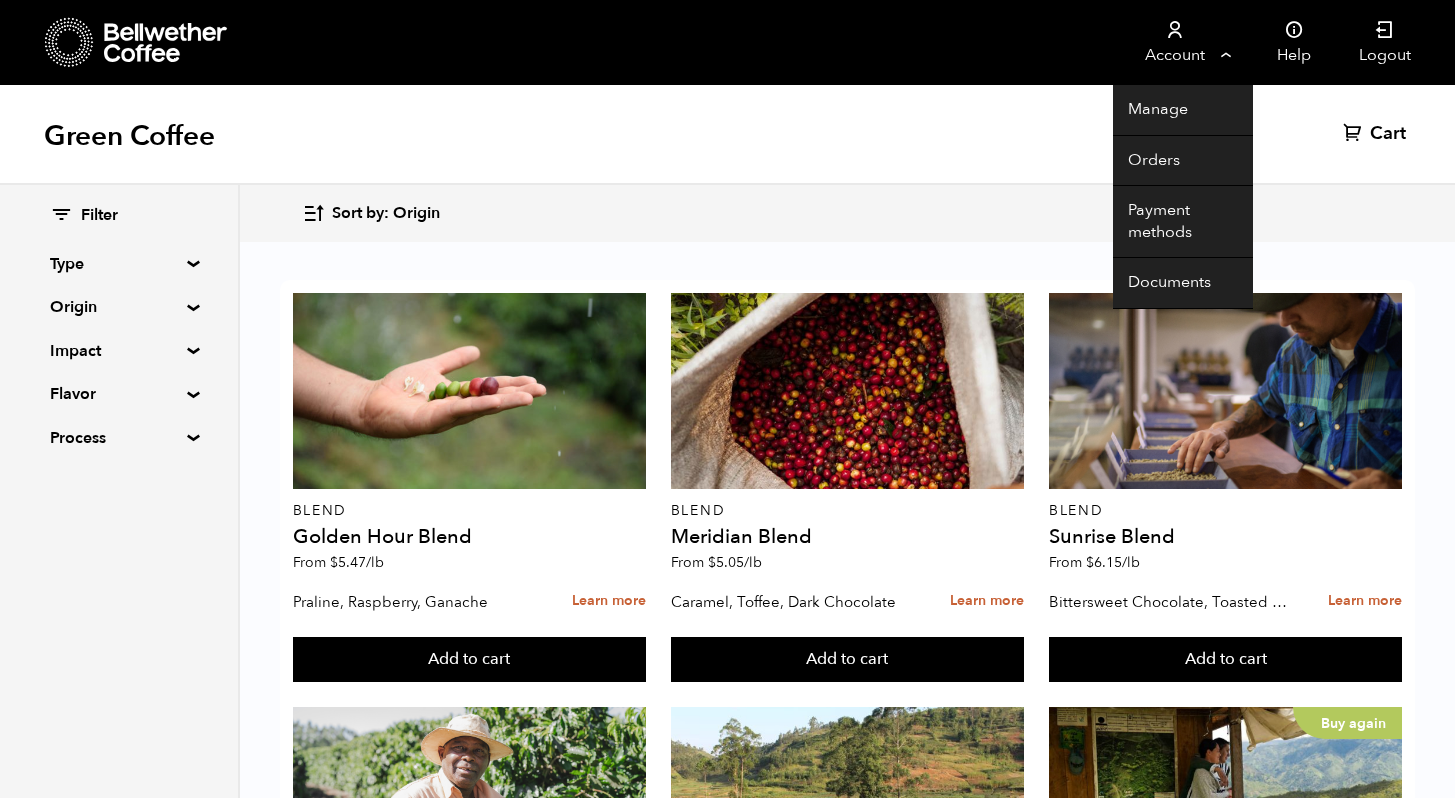 click on "Account" at bounding box center [1174, 42] 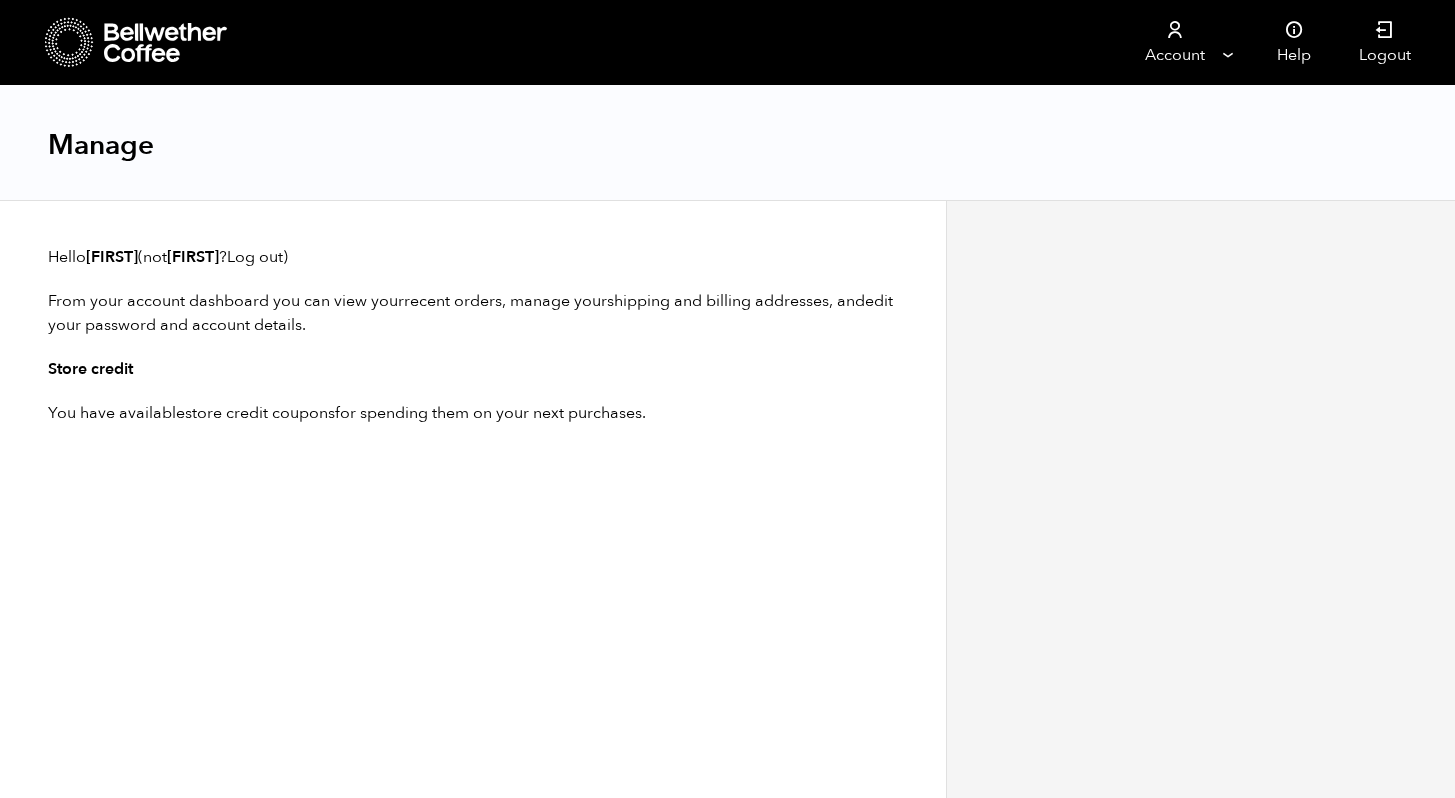 scroll, scrollTop: 0, scrollLeft: 0, axis: both 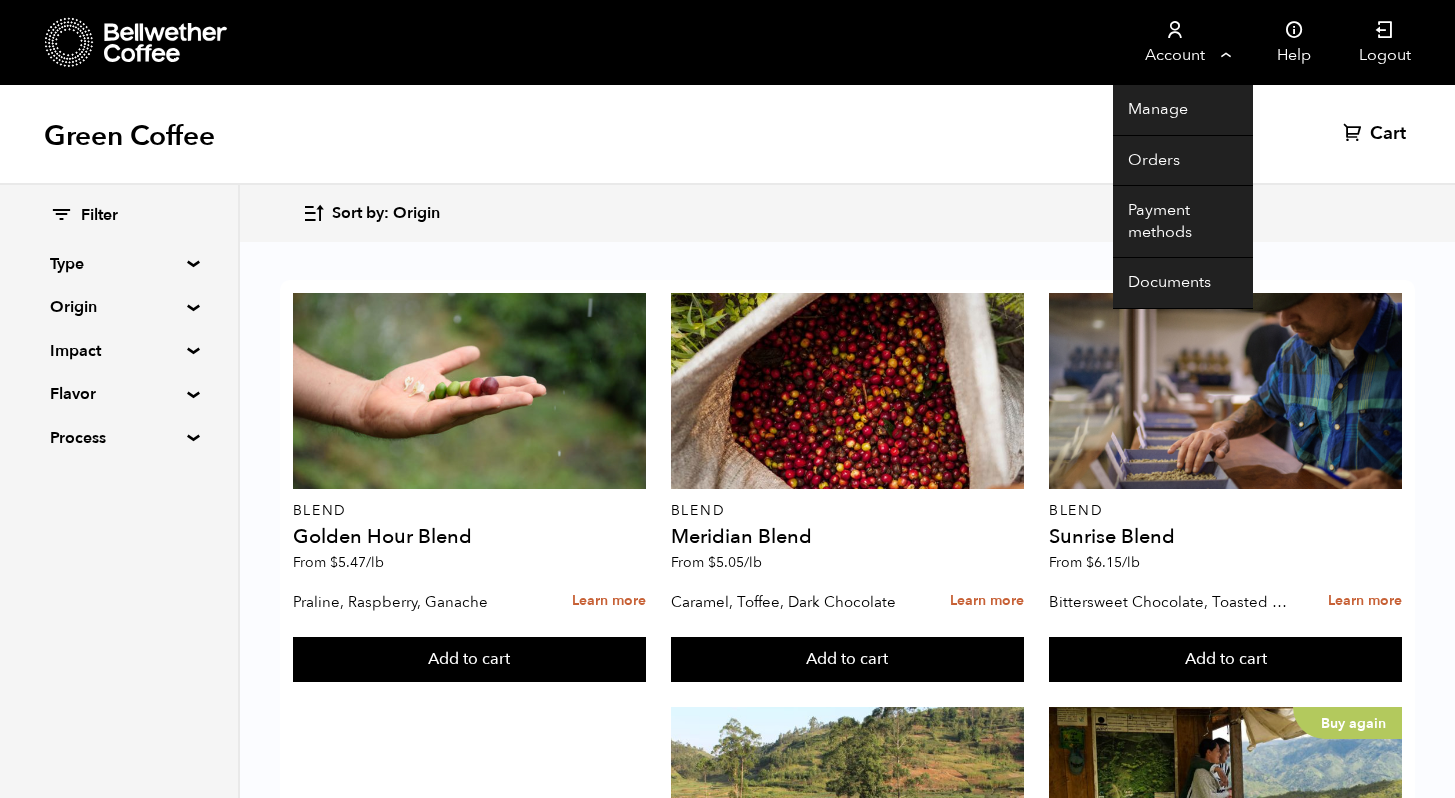 click on "Account" at bounding box center [1174, 42] 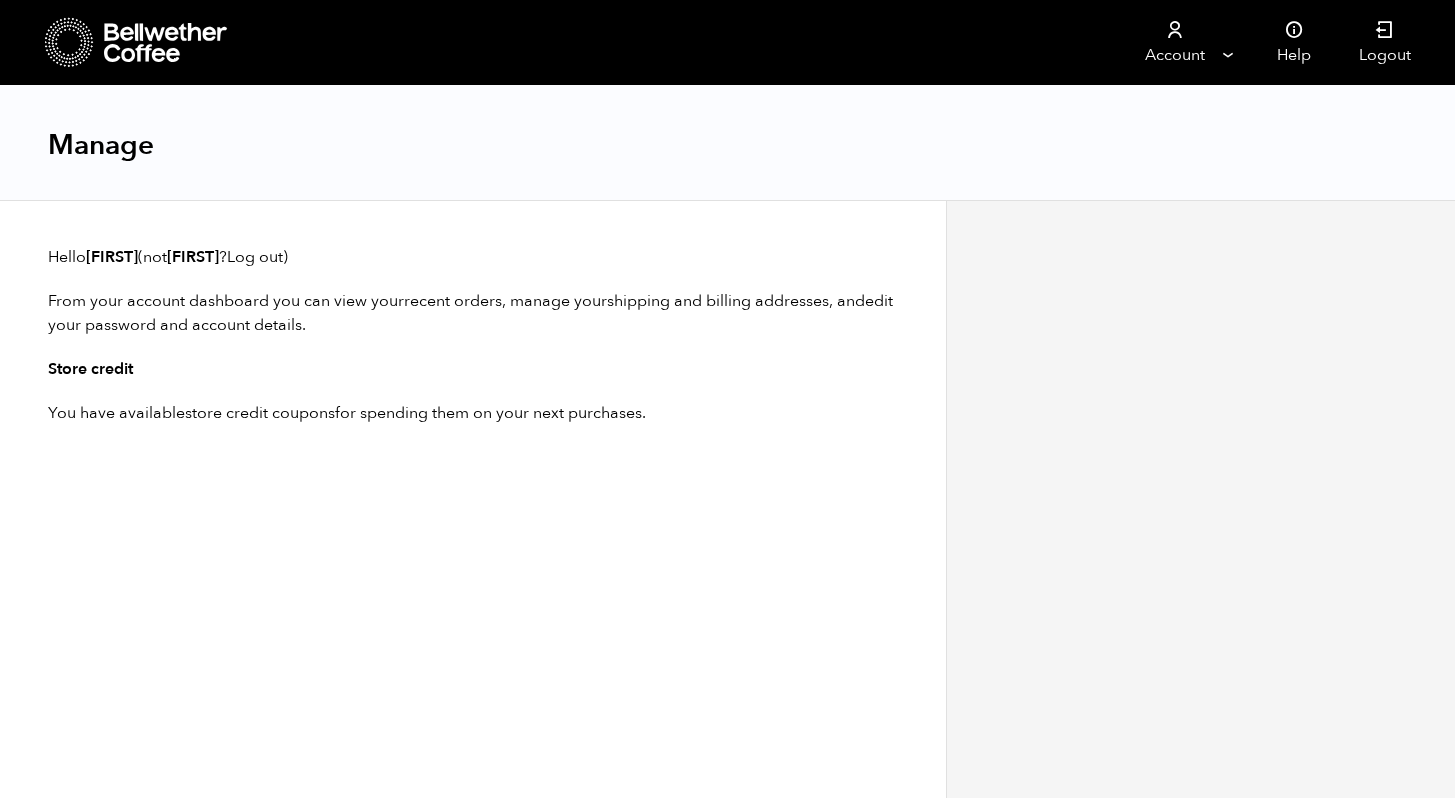 scroll, scrollTop: 0, scrollLeft: 0, axis: both 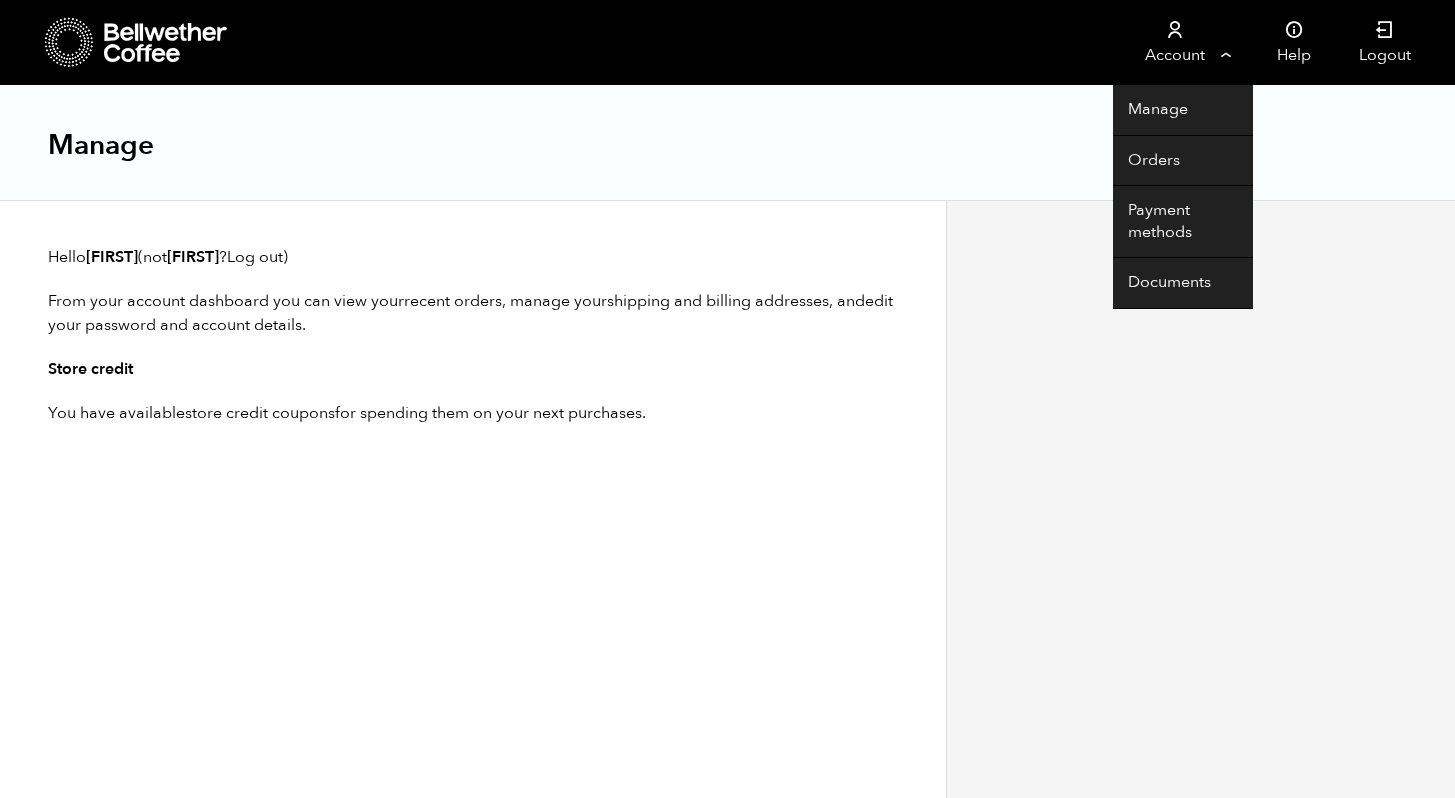 click on "Account" at bounding box center [1174, 42] 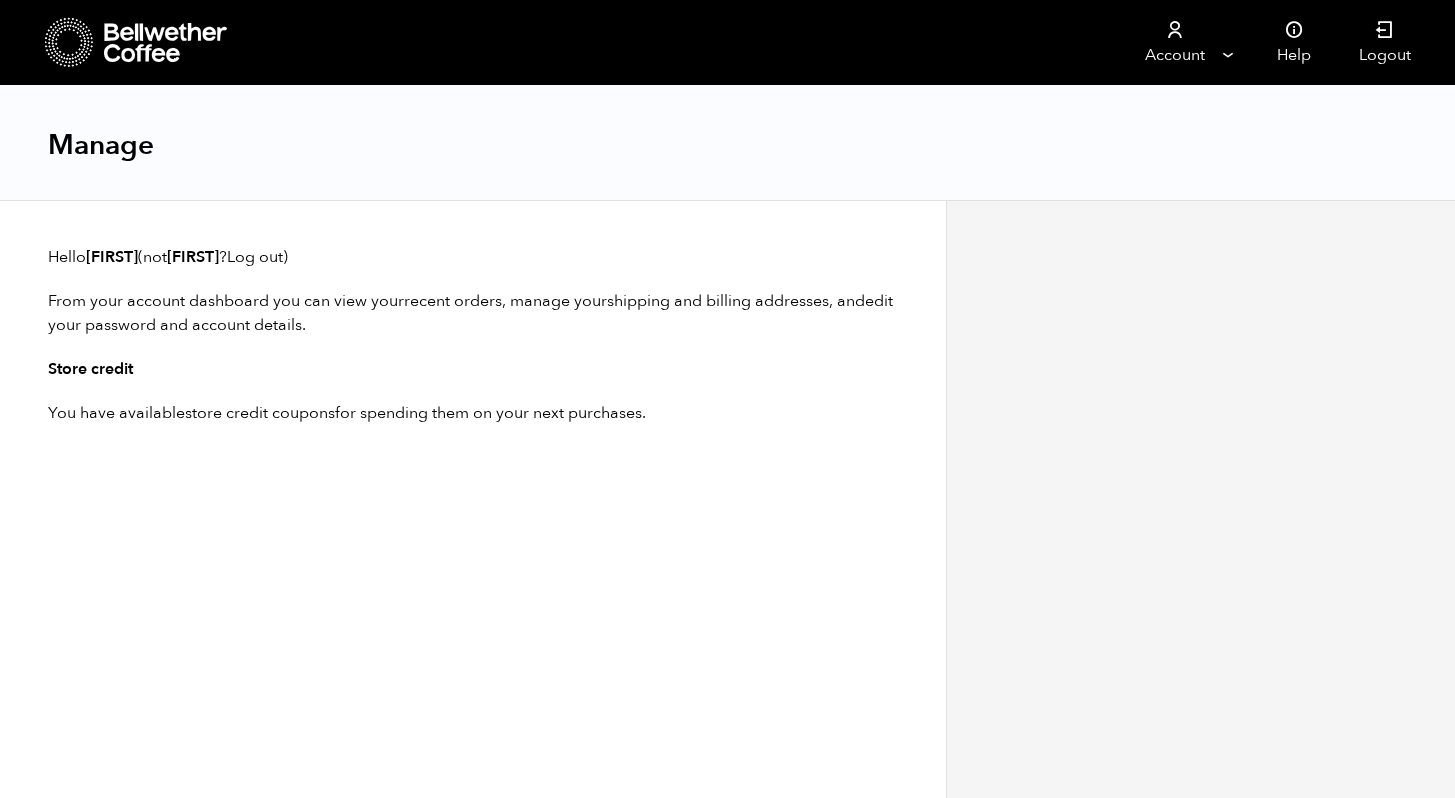 scroll, scrollTop: 0, scrollLeft: 0, axis: both 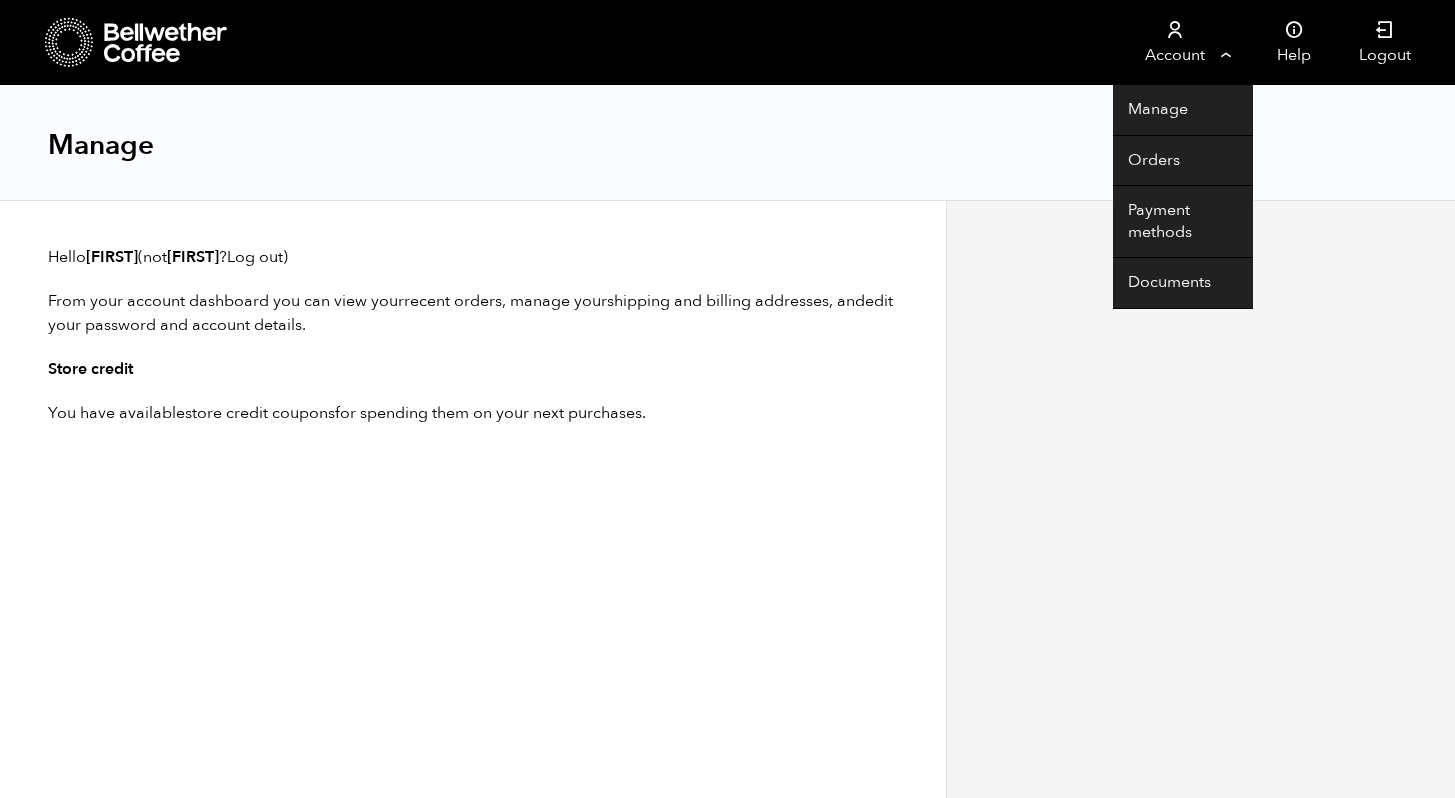 click on "Account" at bounding box center (1174, 42) 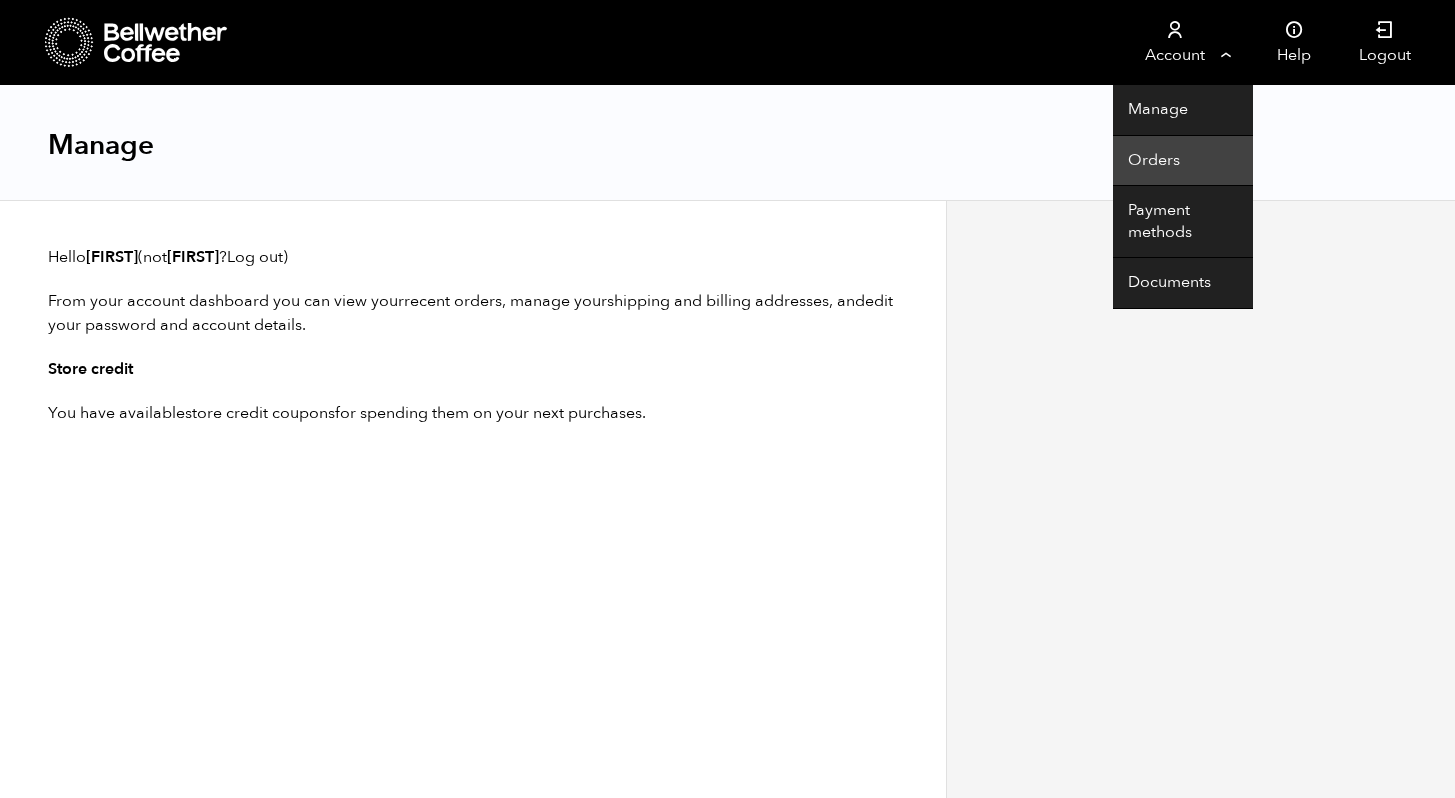click on "Orders" at bounding box center (1183, 161) 